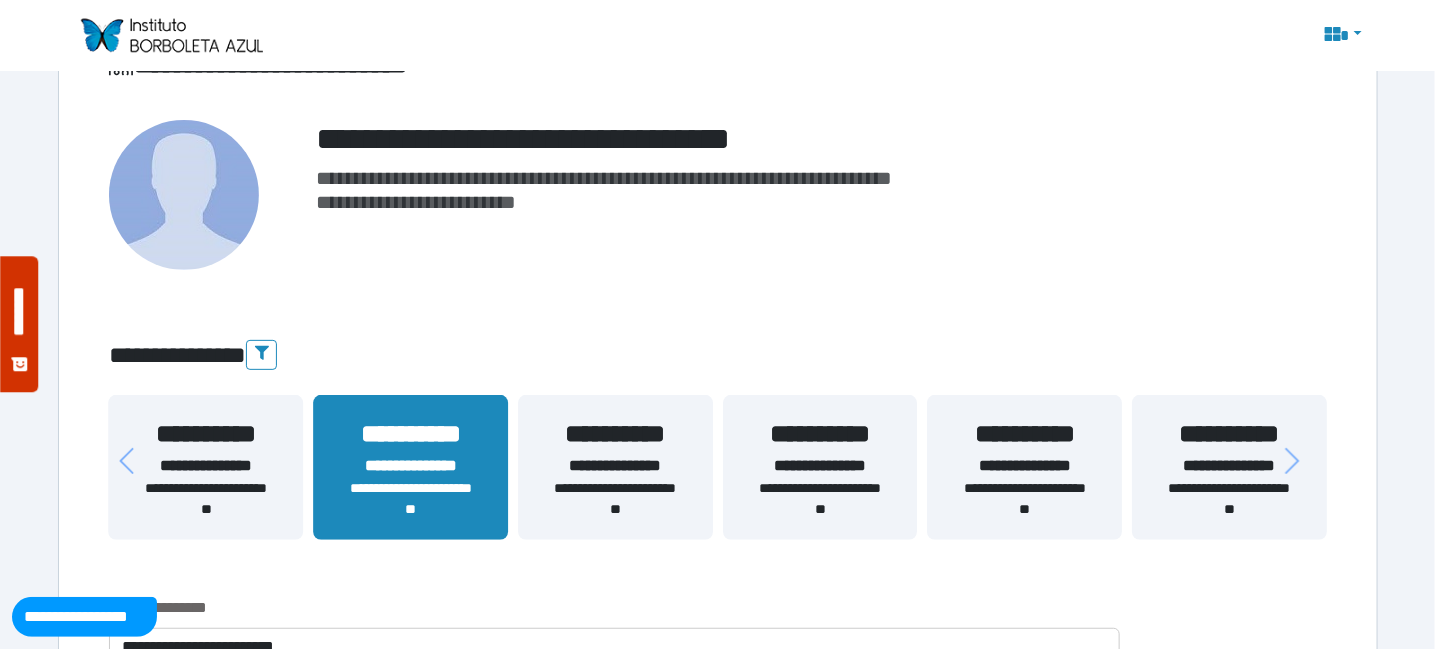 scroll, scrollTop: 300, scrollLeft: 0, axis: vertical 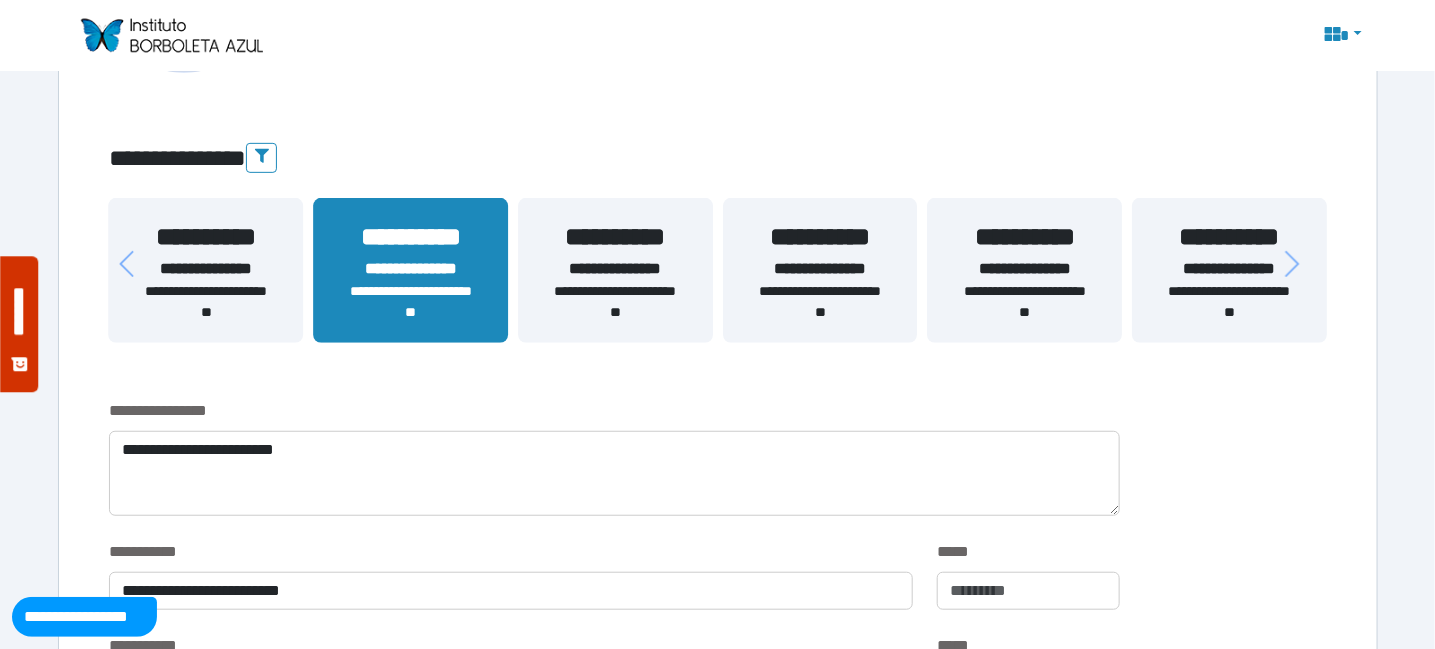 click at bounding box center [171, 35] 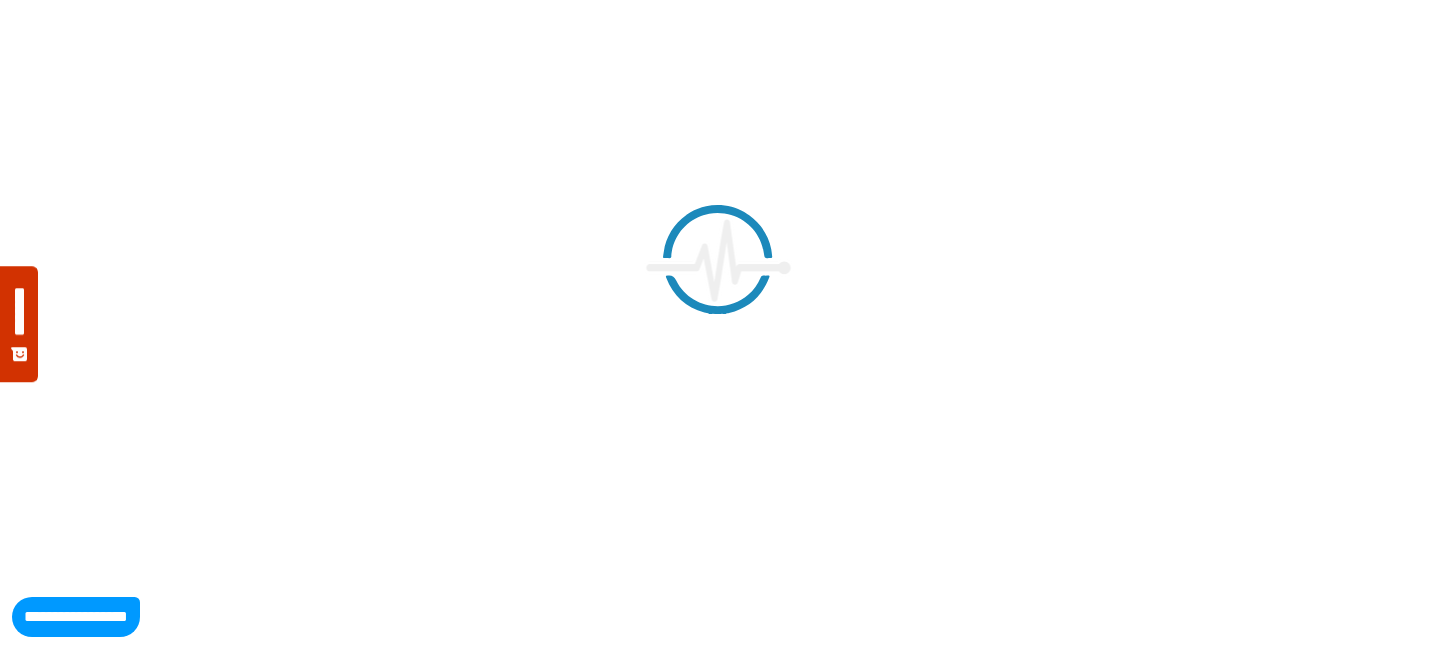 scroll, scrollTop: 0, scrollLeft: 0, axis: both 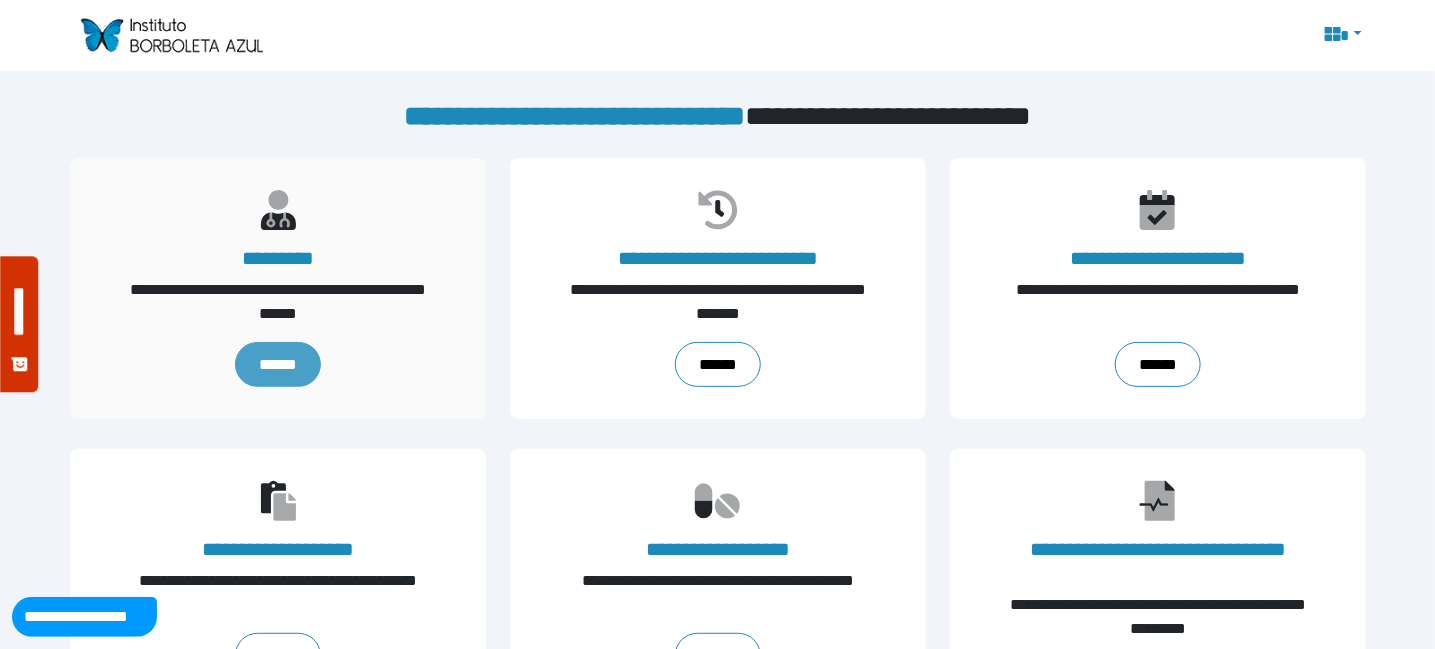 click on "******" at bounding box center (277, 364) 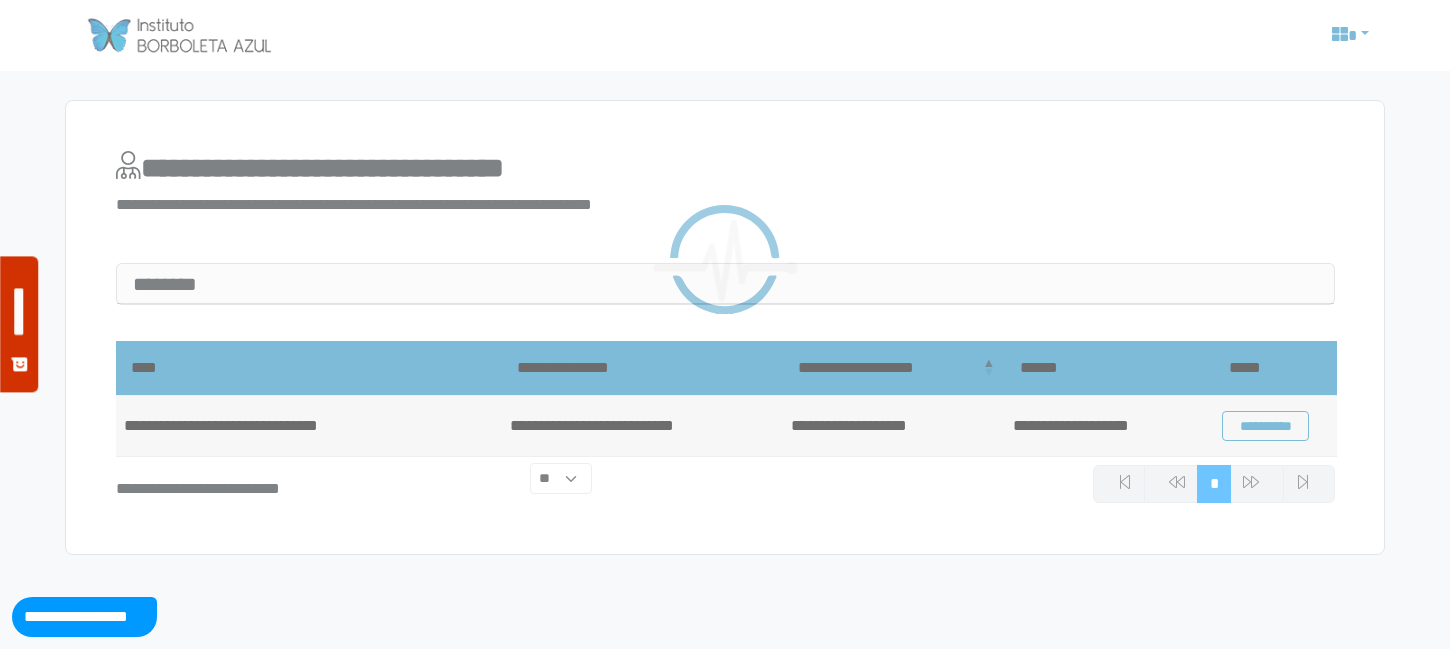 scroll, scrollTop: 0, scrollLeft: 0, axis: both 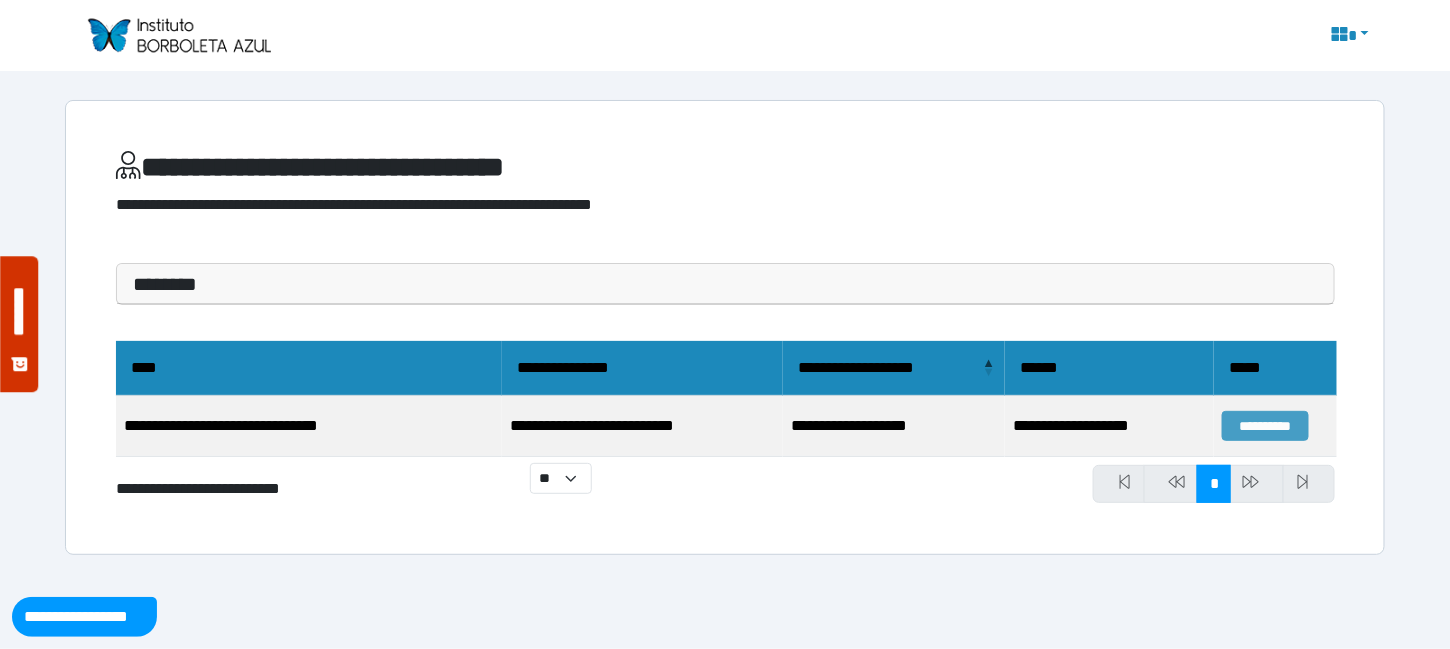 click on "**********" at bounding box center (1265, 426) 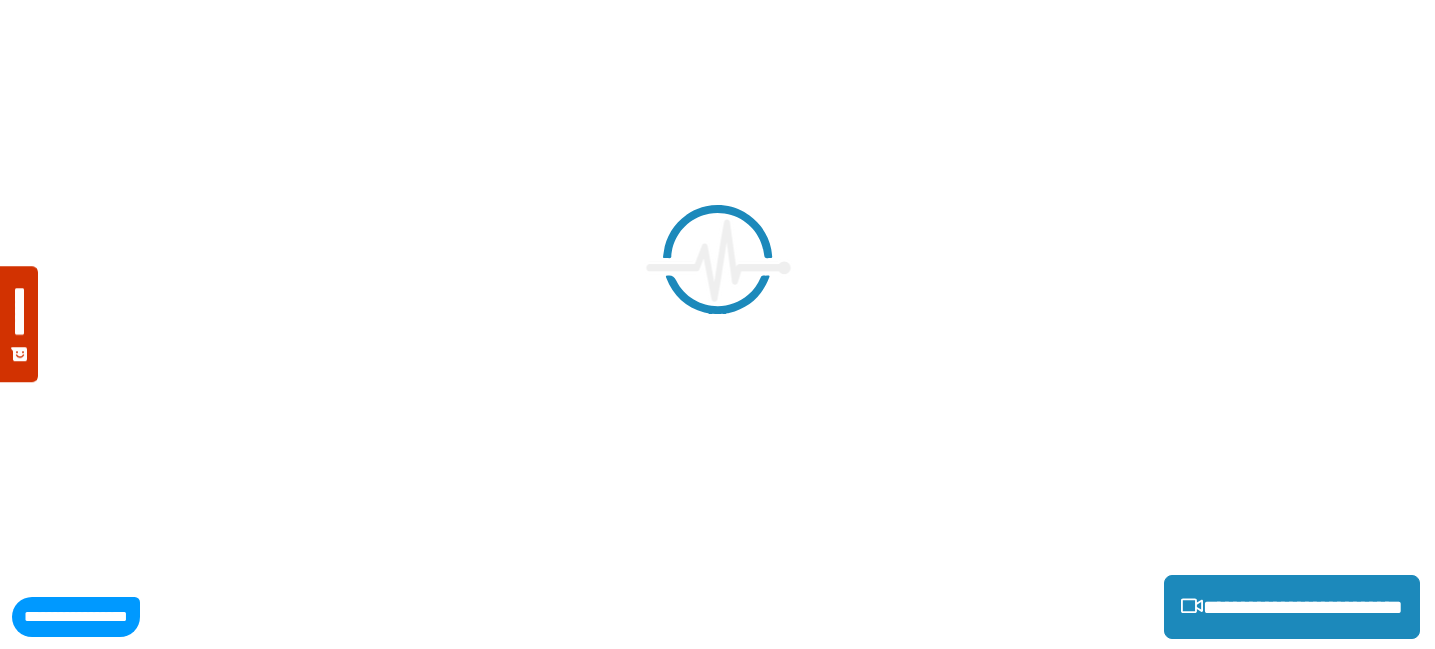 scroll, scrollTop: 0, scrollLeft: 0, axis: both 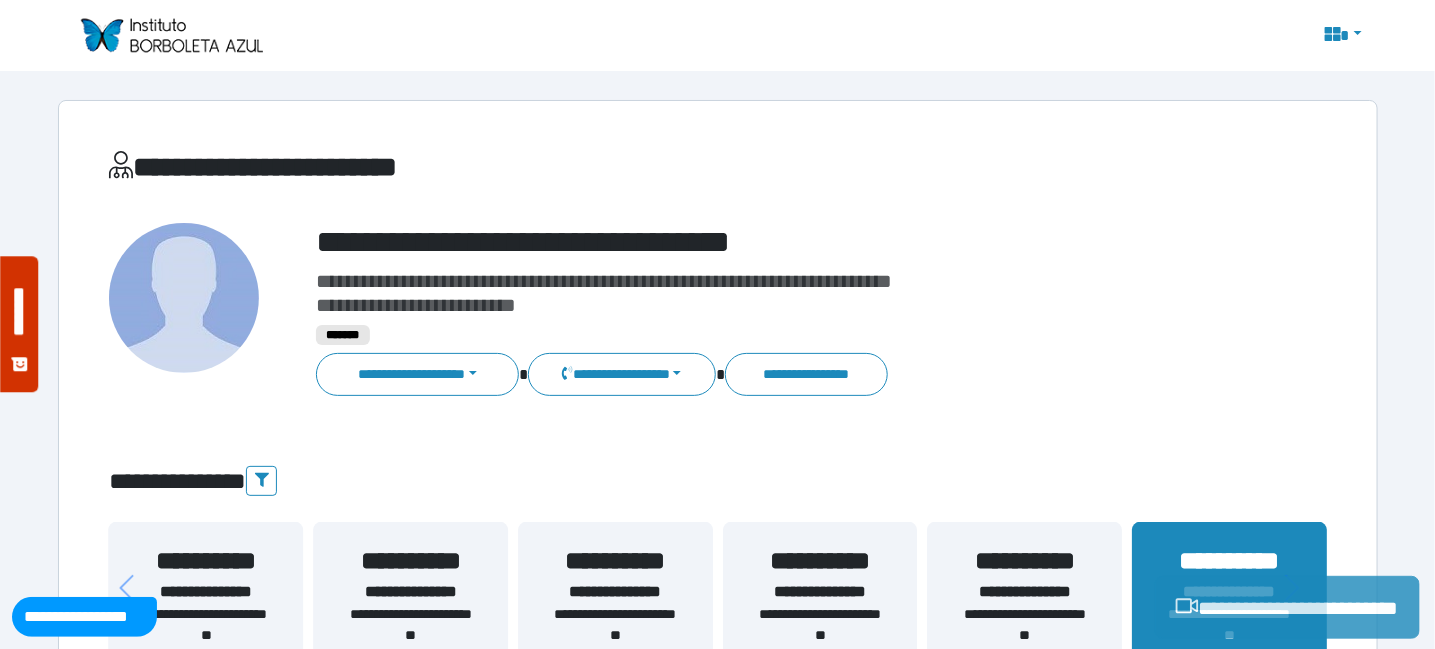 click on "**********" at bounding box center [1287, 607] 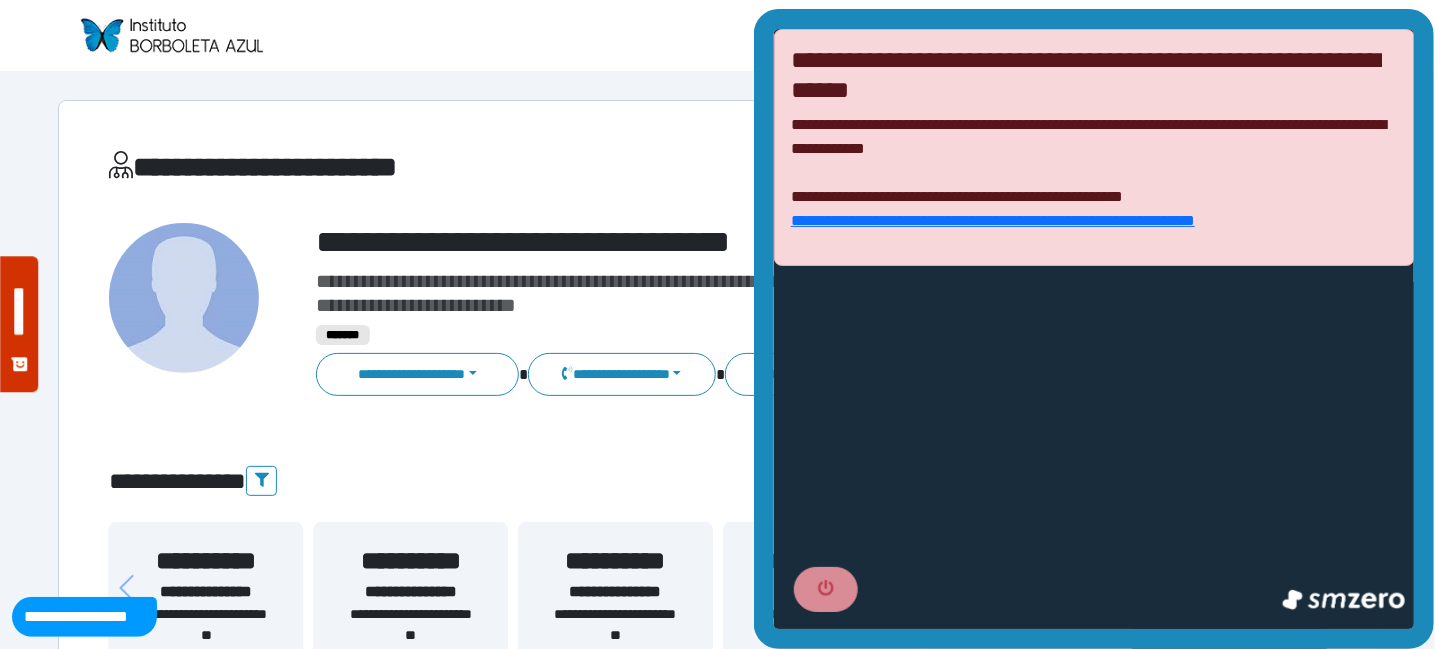 scroll, scrollTop: 0, scrollLeft: 0, axis: both 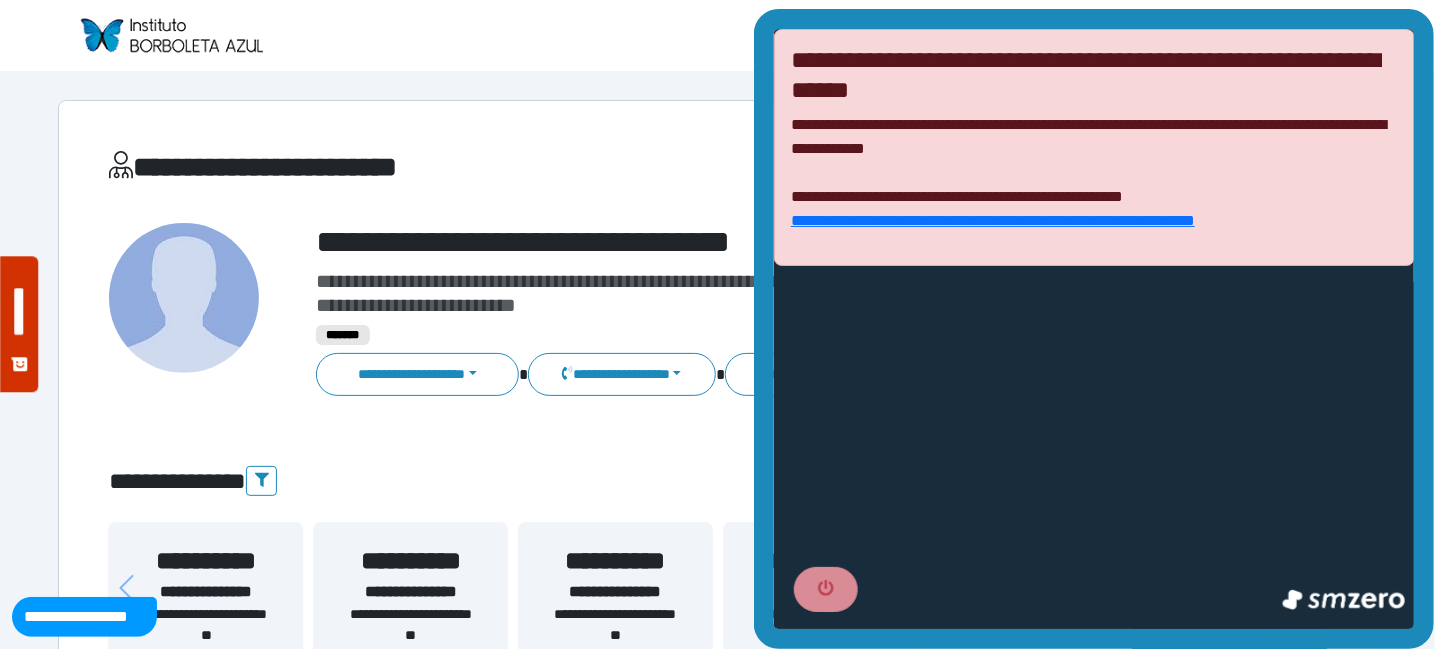 click on "**********" at bounding box center [717, 2076] 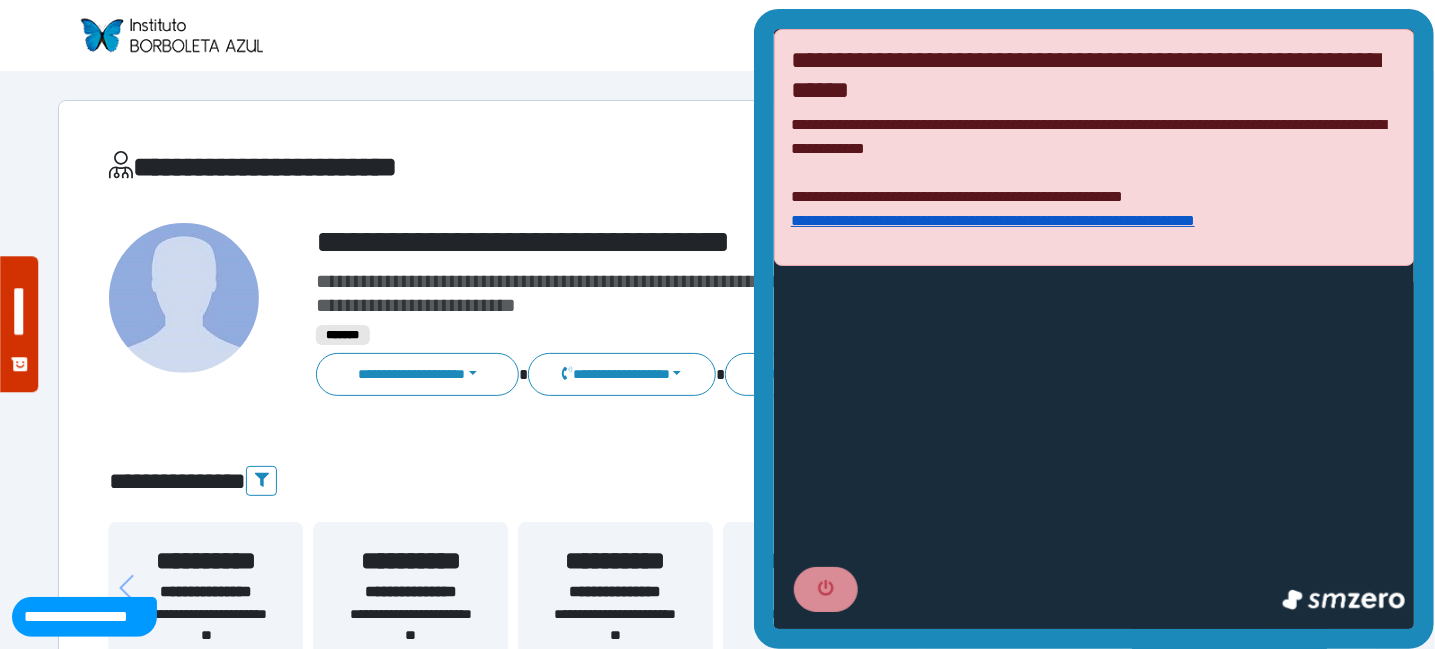 click on "**********" at bounding box center (992, 220) 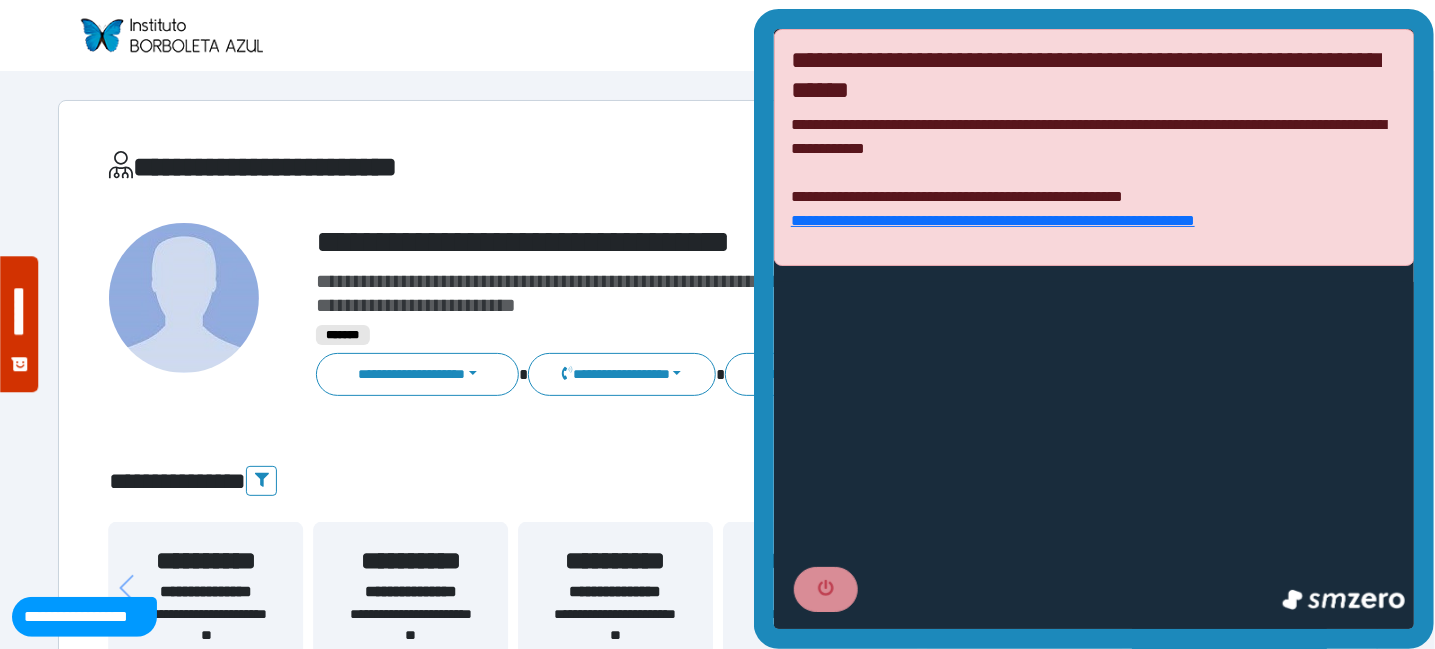 click at bounding box center (1093, 582) 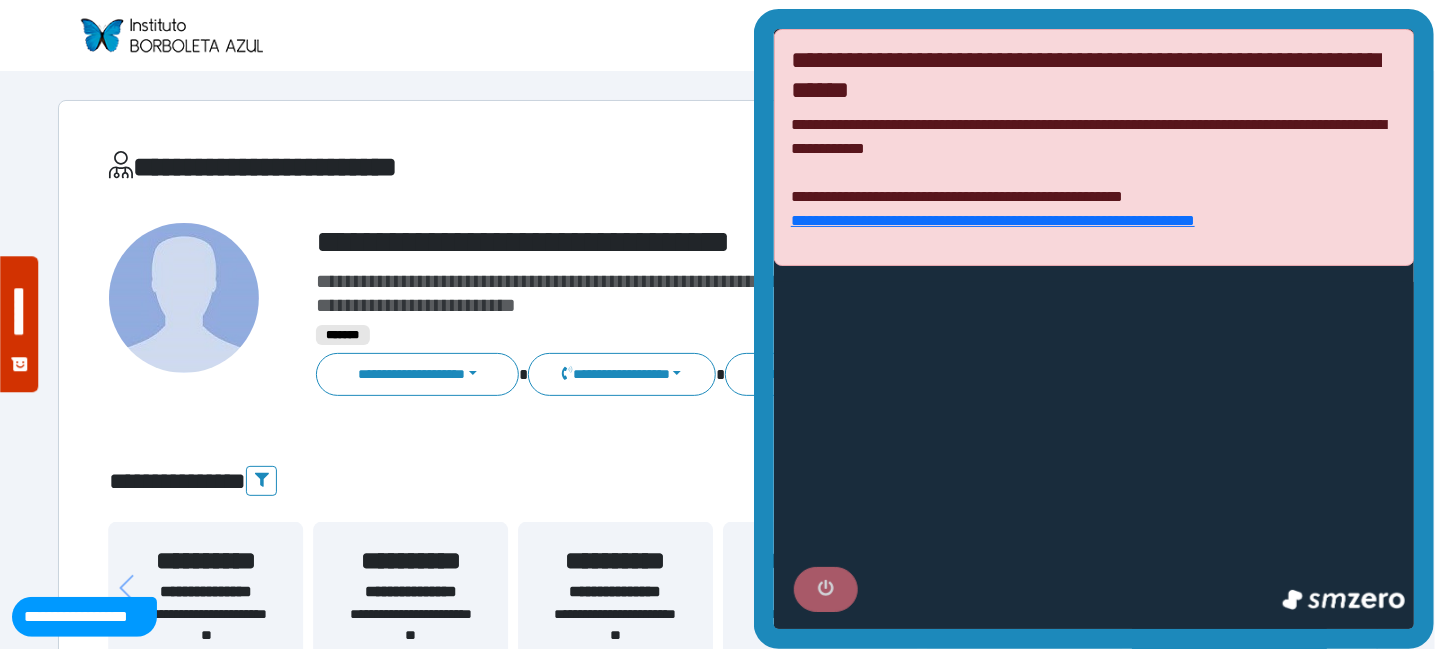 click at bounding box center (825, 589) 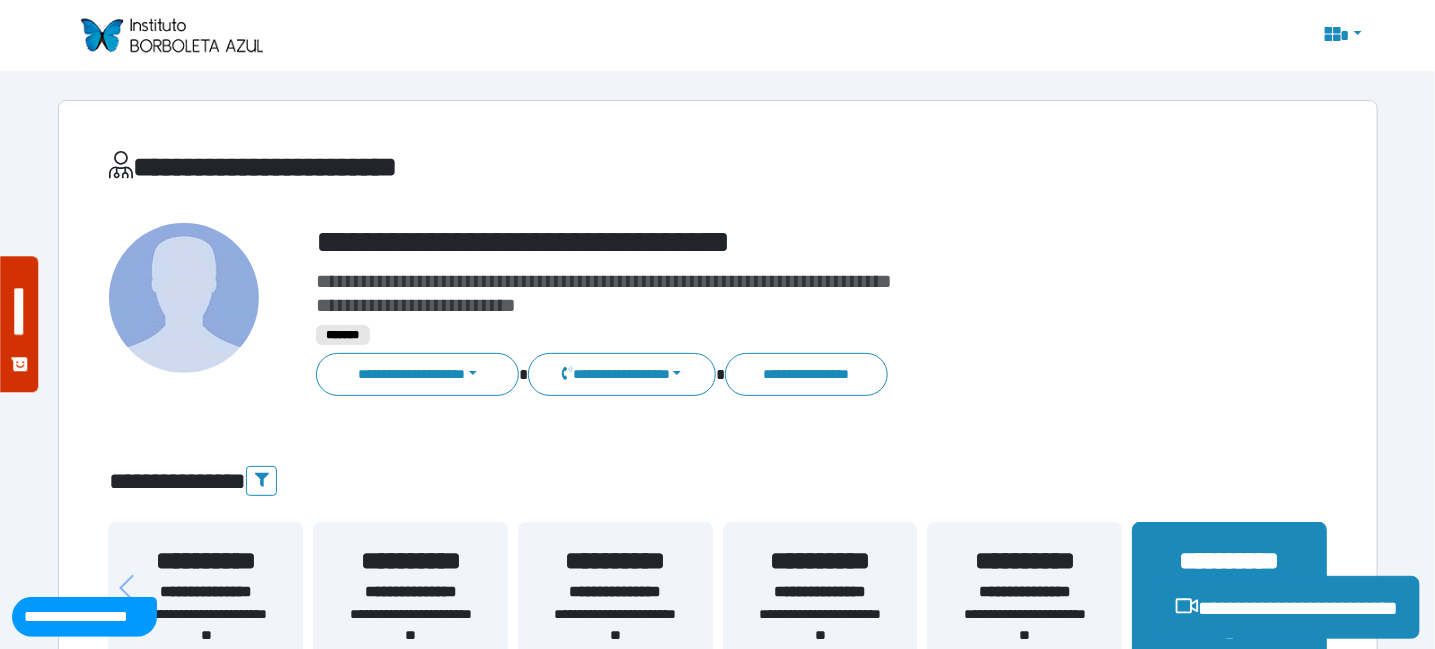 click at bounding box center (1341, 36) 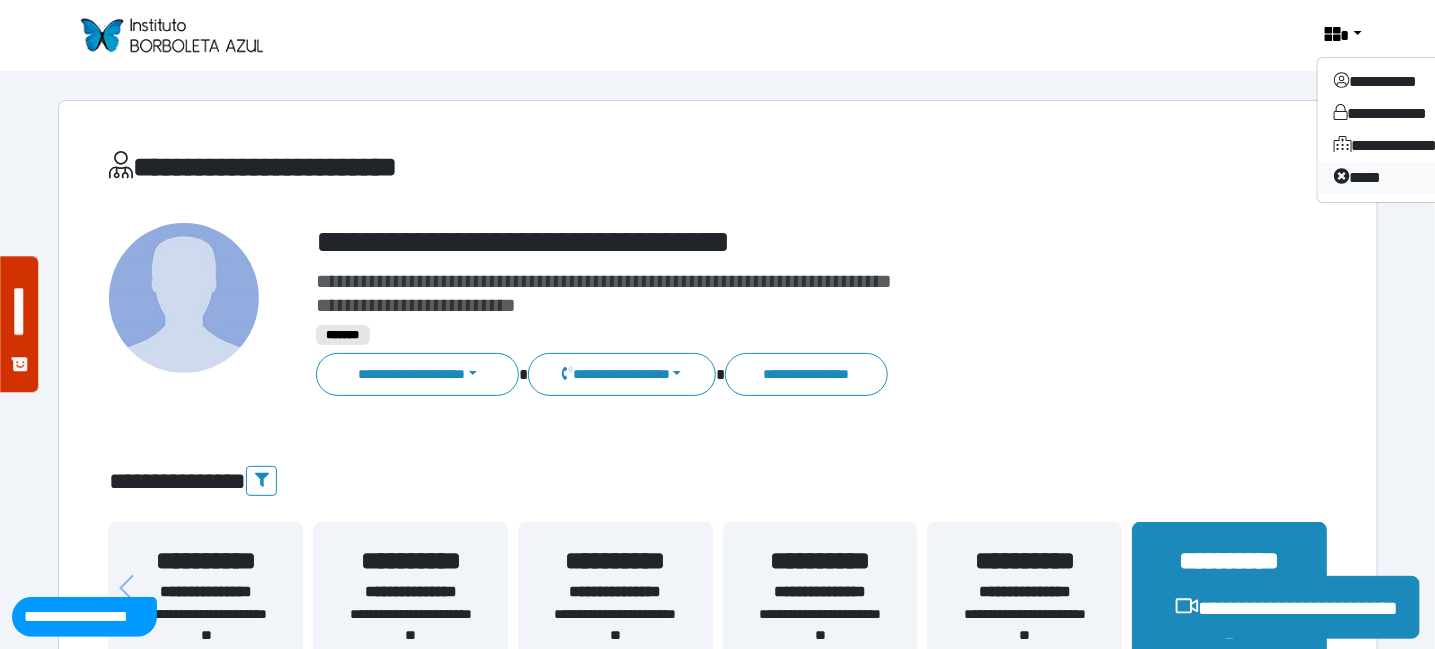 click on "****" at bounding box center (1397, 178) 